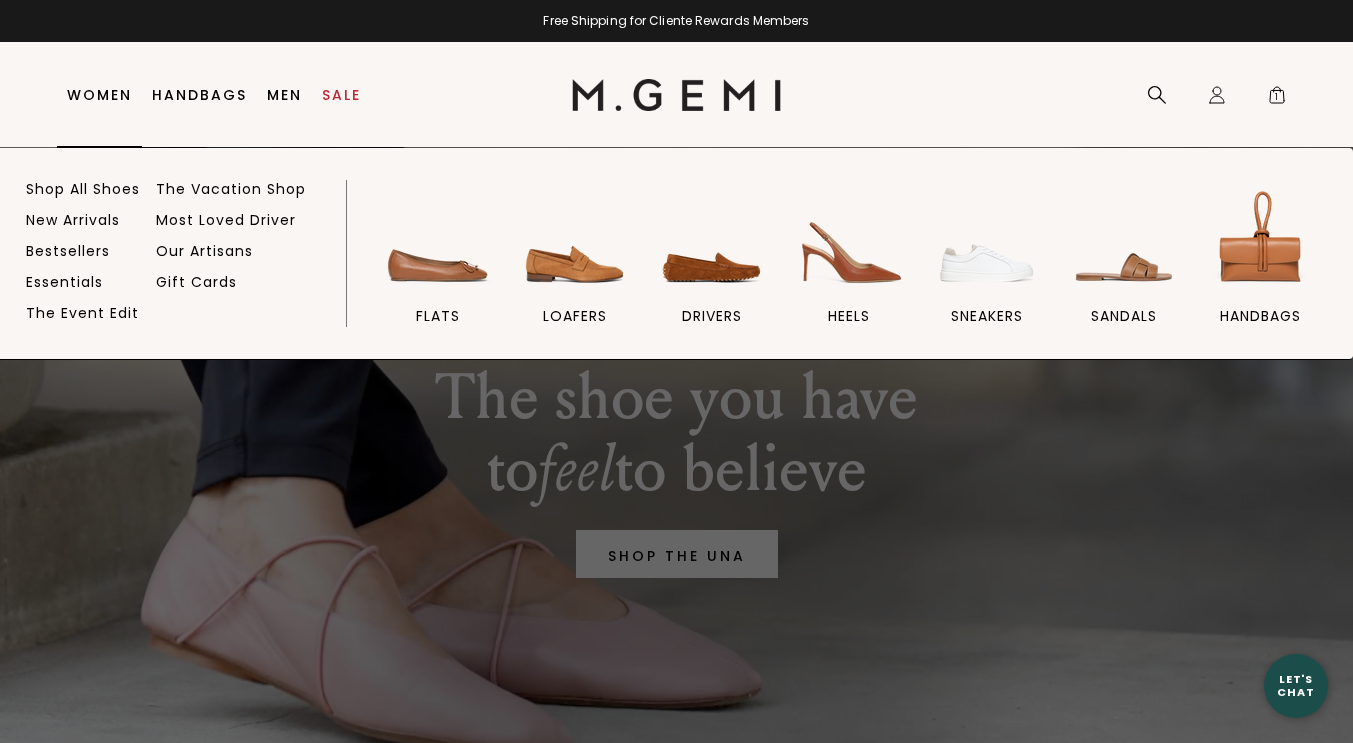 scroll, scrollTop: 0, scrollLeft: 0, axis: both 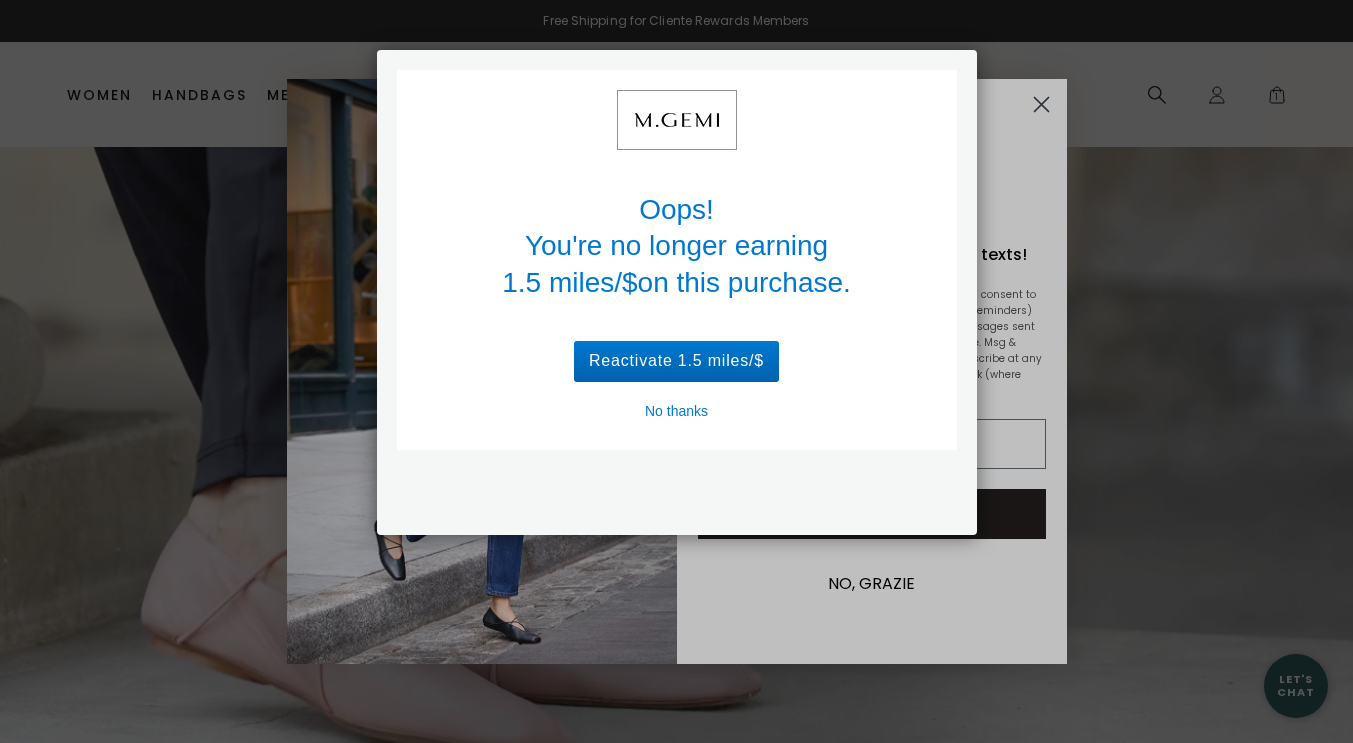 click at bounding box center [676, 371] 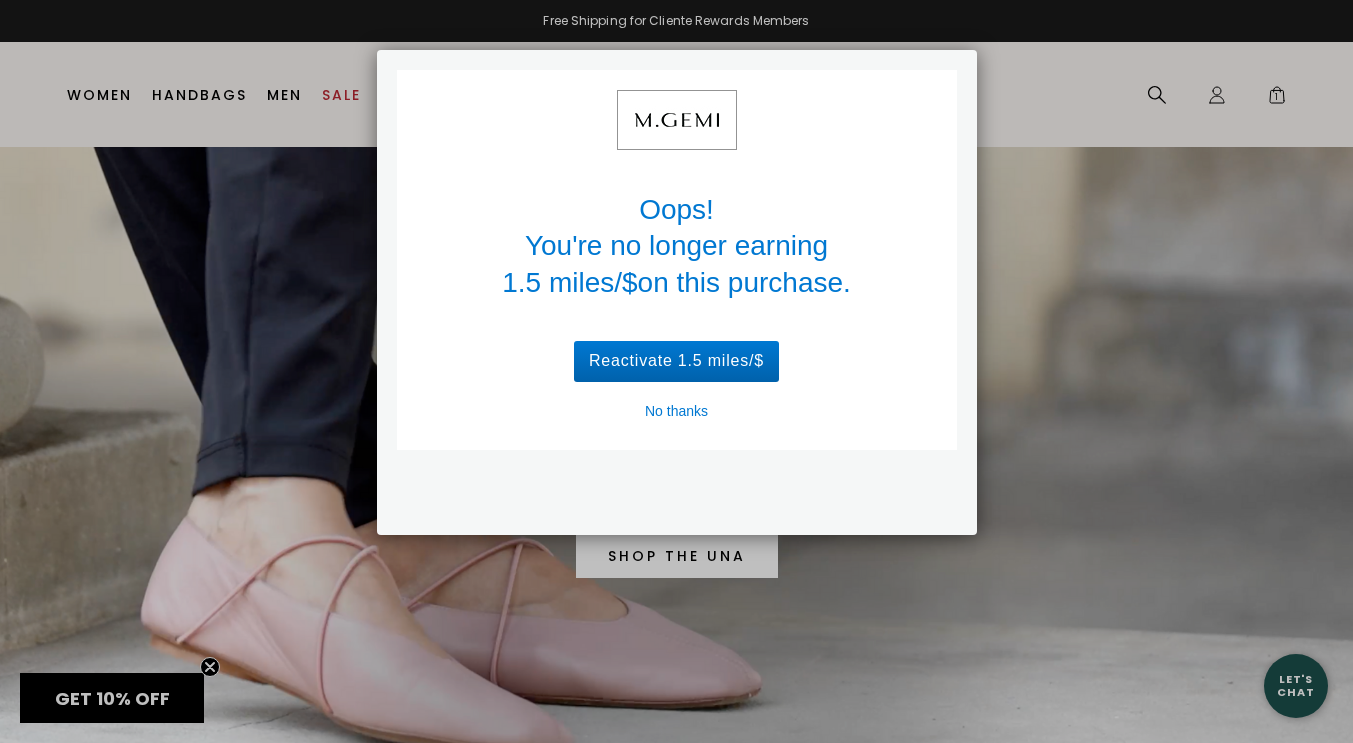 click on "Reactivate  1.5 miles/$" at bounding box center [676, 361] 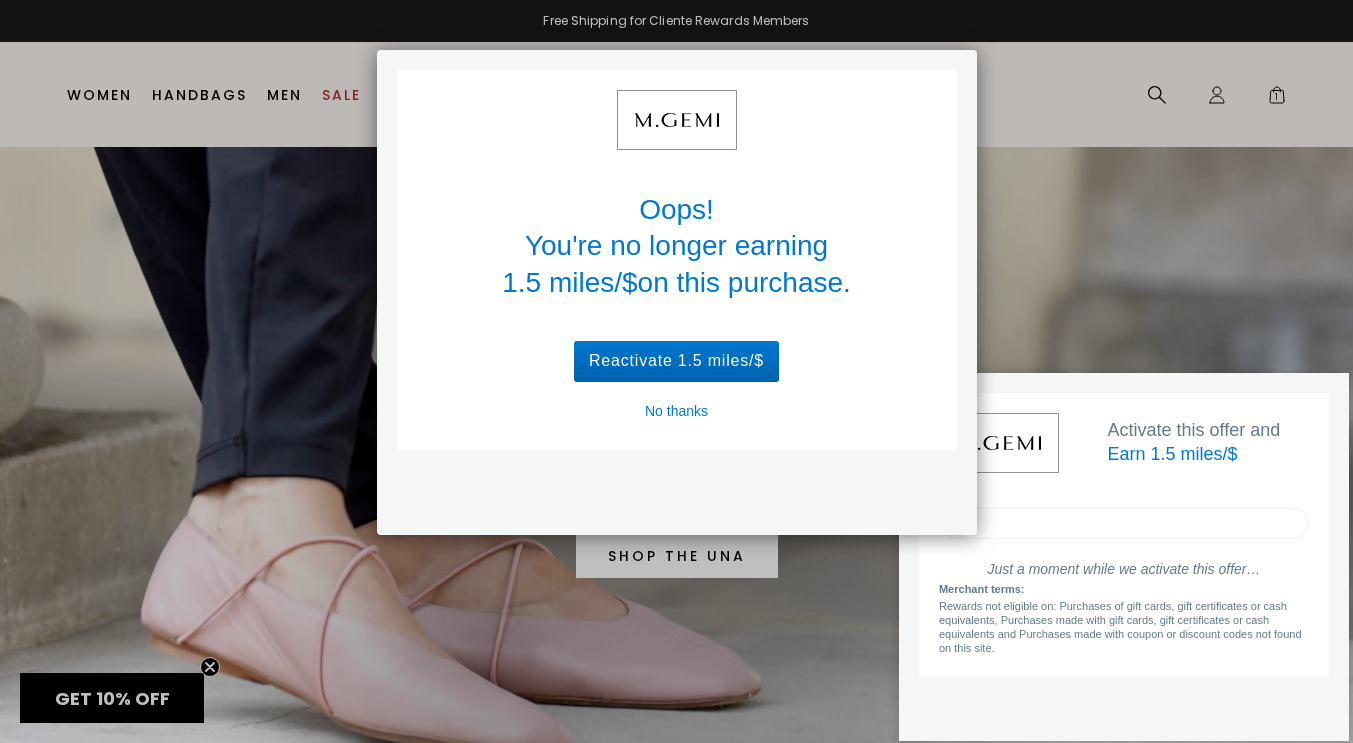 click at bounding box center [676, 371] 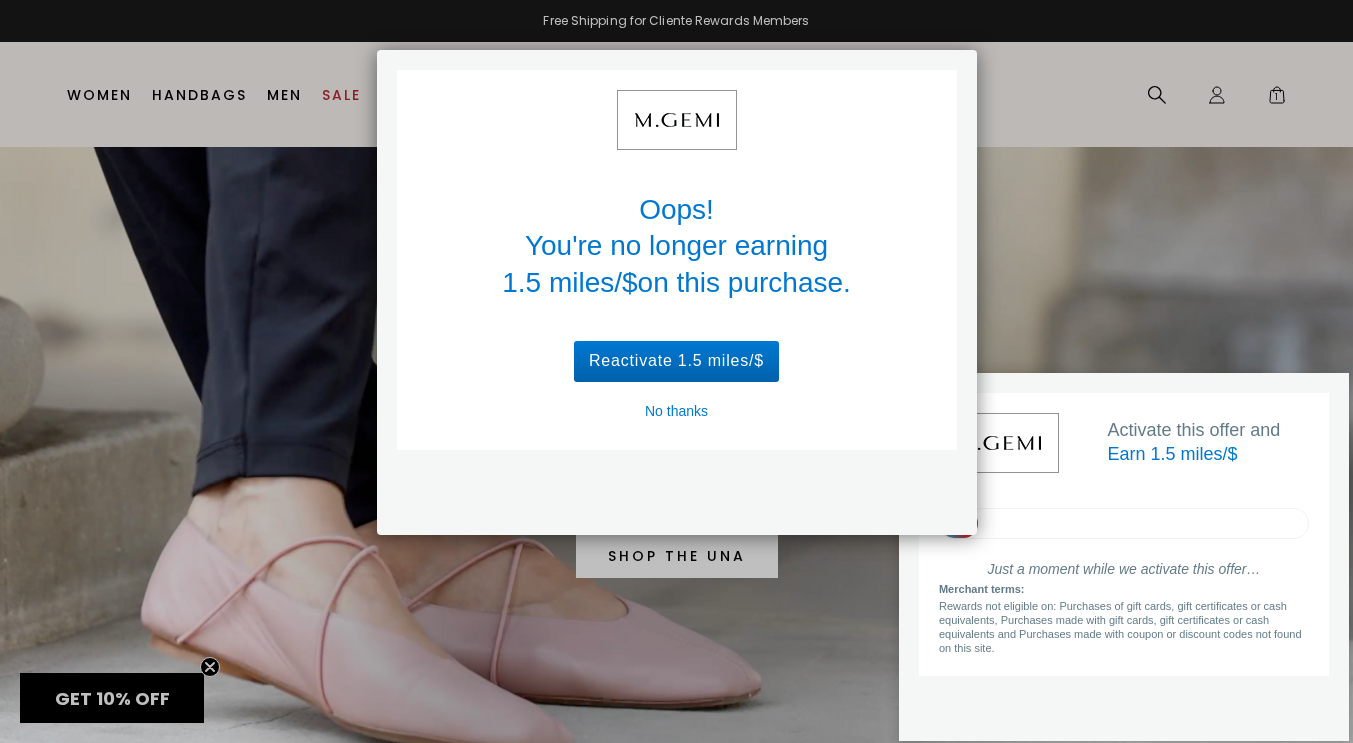 click on "Reactivate  1.5 miles/$" at bounding box center (676, 361) 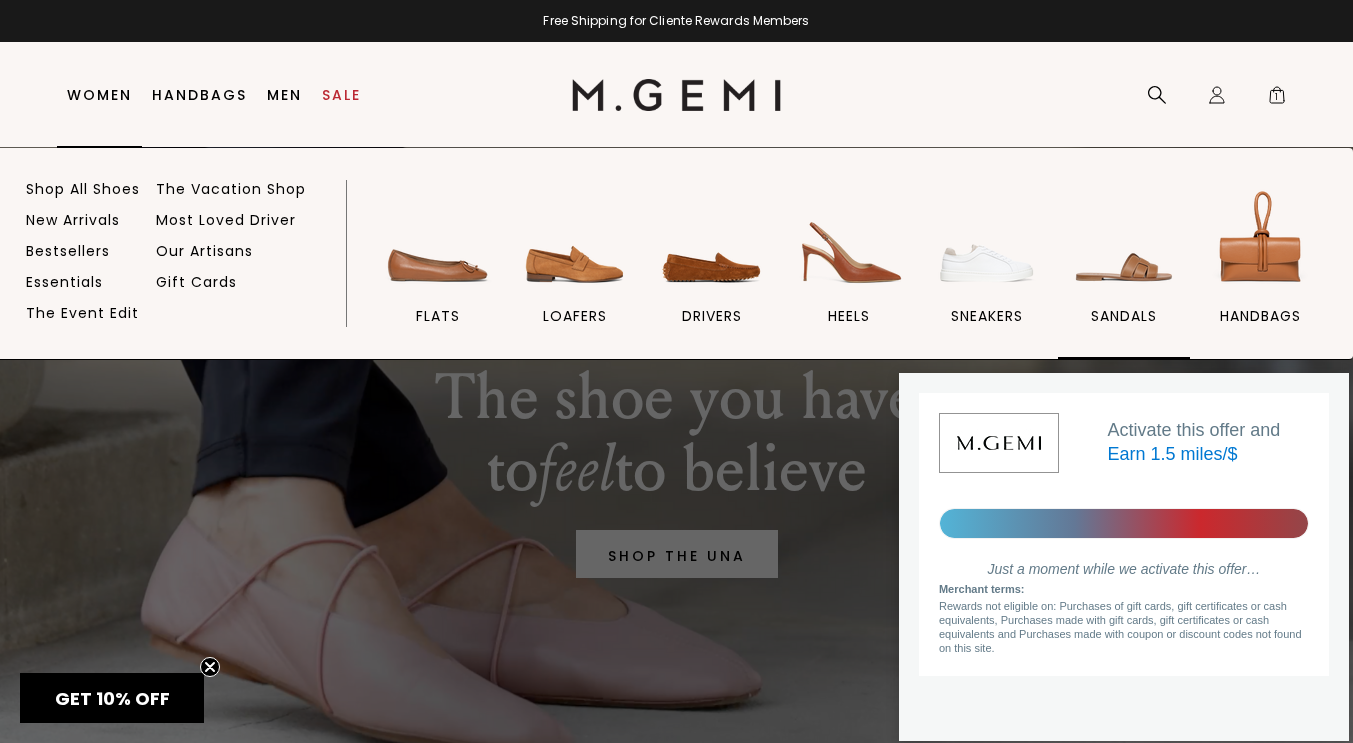 click at bounding box center (1124, 241) 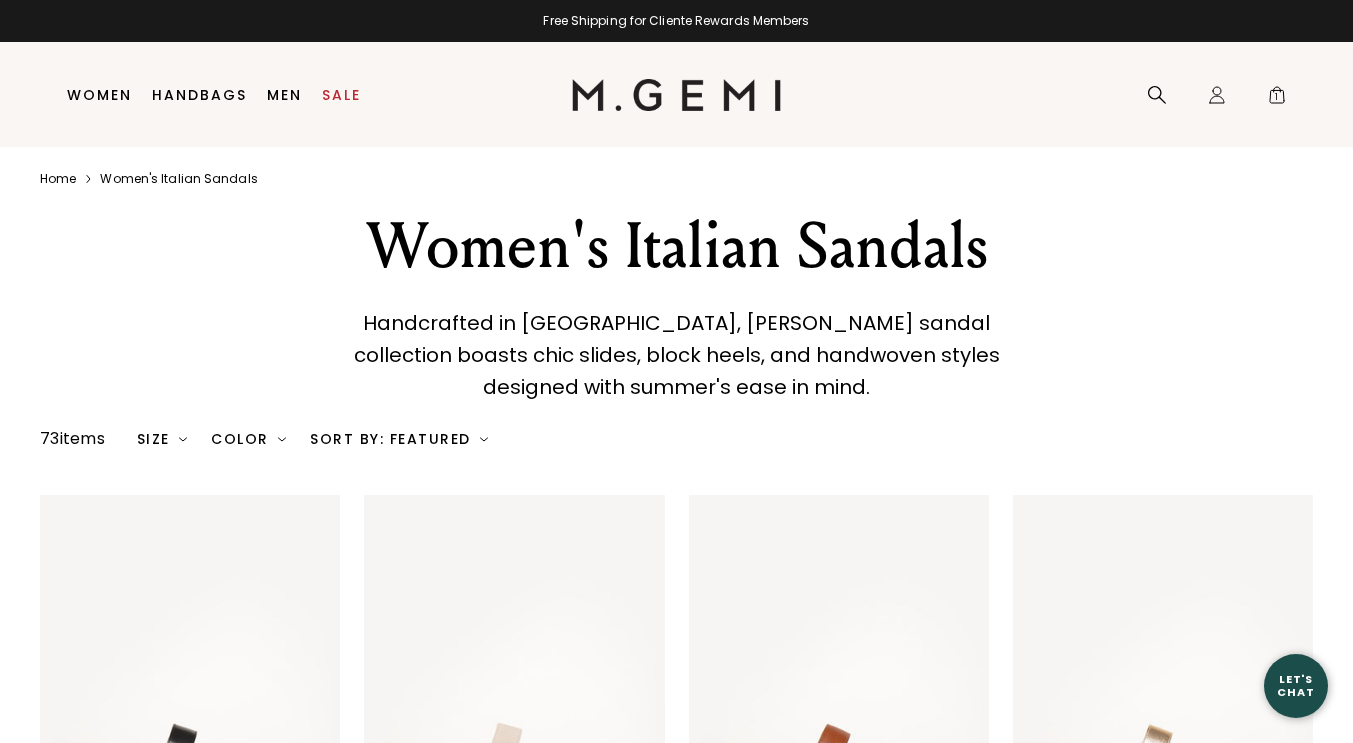 scroll, scrollTop: 0, scrollLeft: 0, axis: both 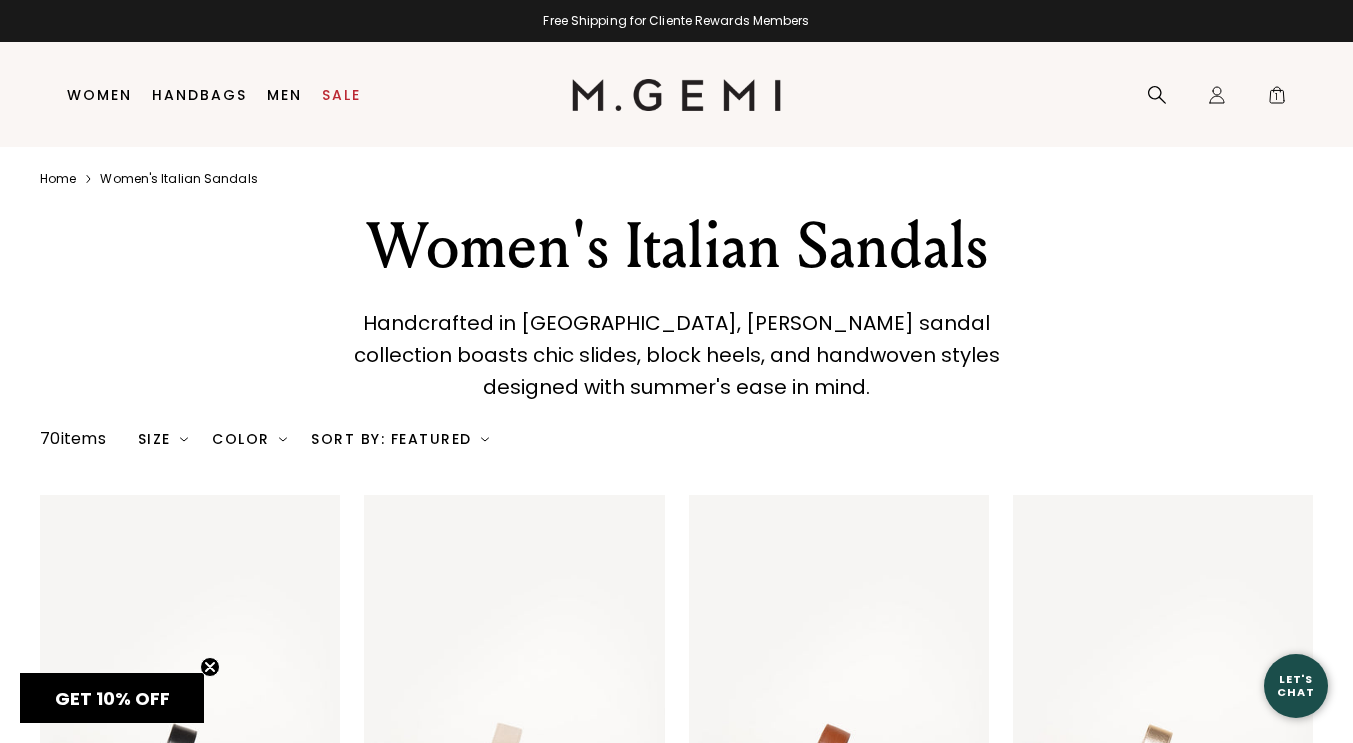 click on "For screen-reader mode - click the first button of the website Accessibility Screen-Reader Guide, Feedback, and Issue Reporting | New window
in available credit
Go Back
Skip to content
Free Shipping for Cliente Rewards Members
Icons/20x20/hamburger@2x
Women" at bounding box center [676, 371] 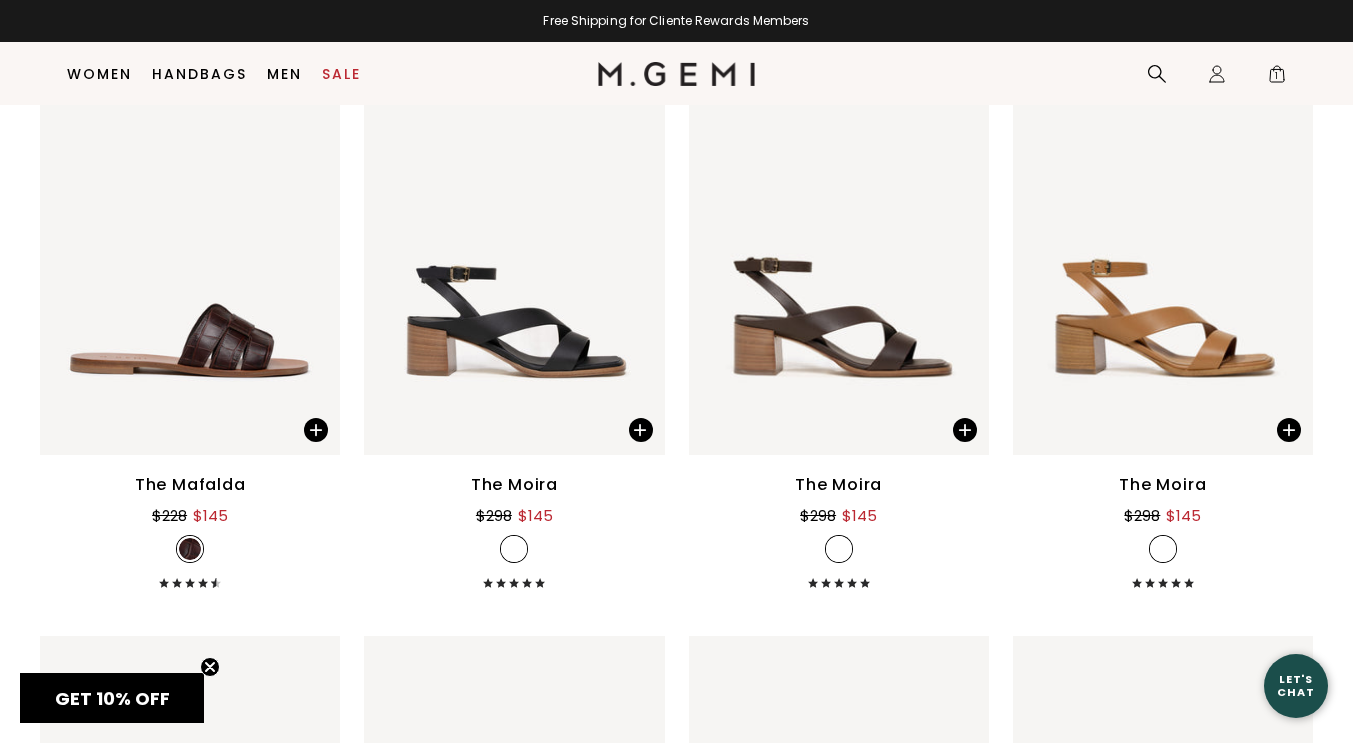 scroll, scrollTop: 4475, scrollLeft: 0, axis: vertical 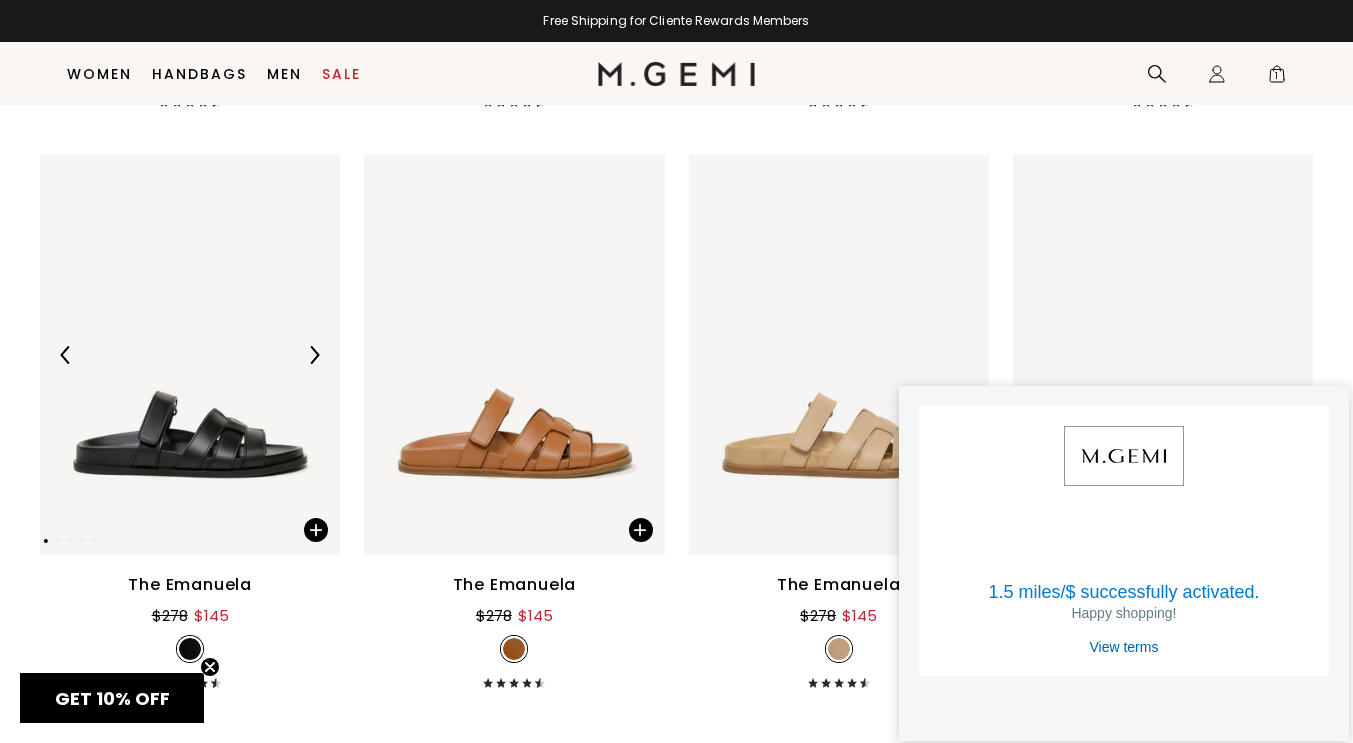 click at bounding box center (190, 355) 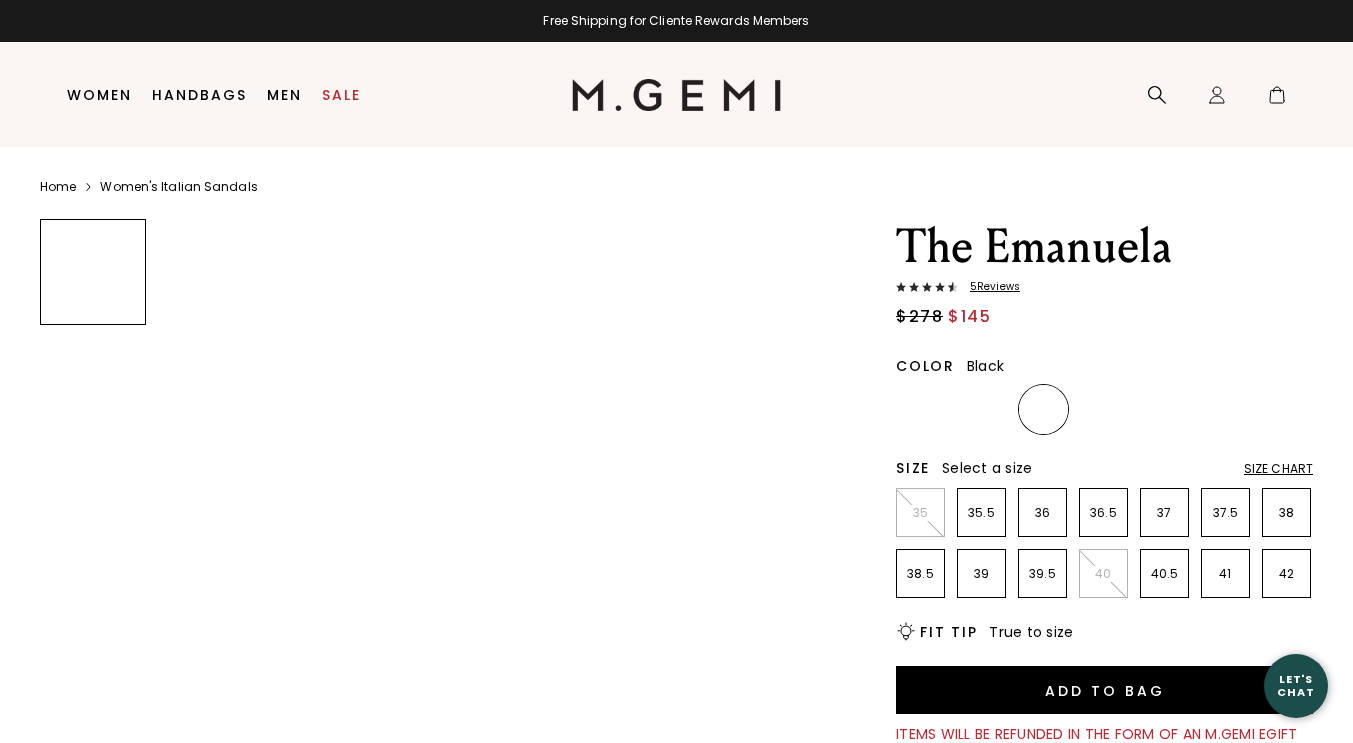 scroll, scrollTop: 0, scrollLeft: 0, axis: both 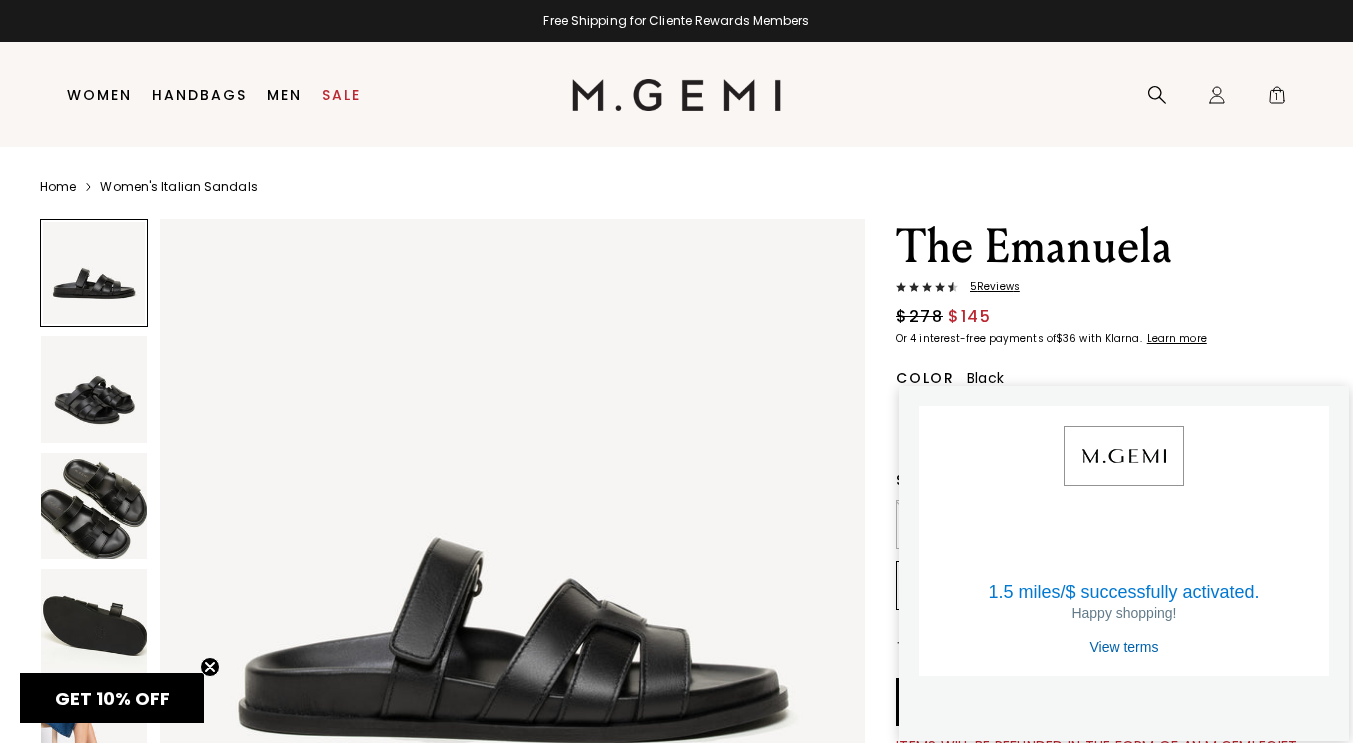 click at bounding box center [512, 571] 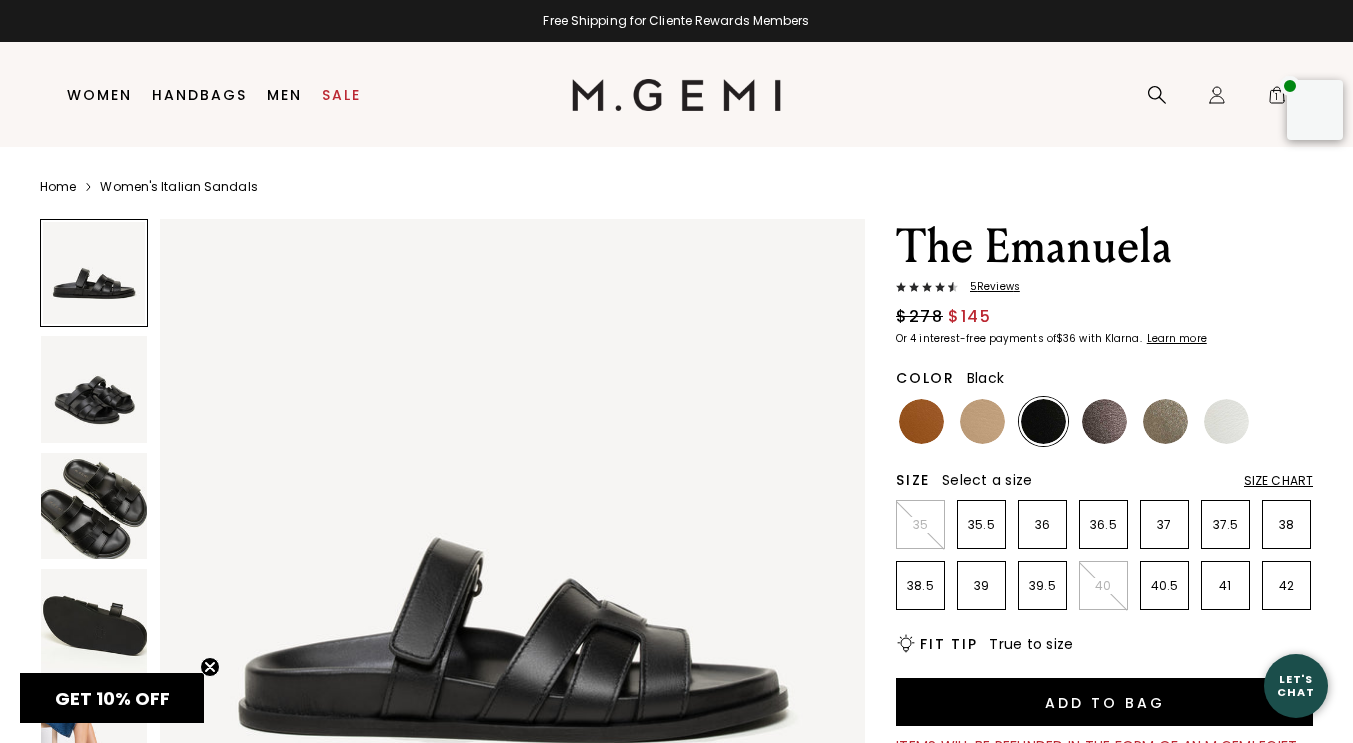 click on "1.5 miles/$ successfully activated.   Happy shopping!     View terms" at bounding box center (1124, 588) 